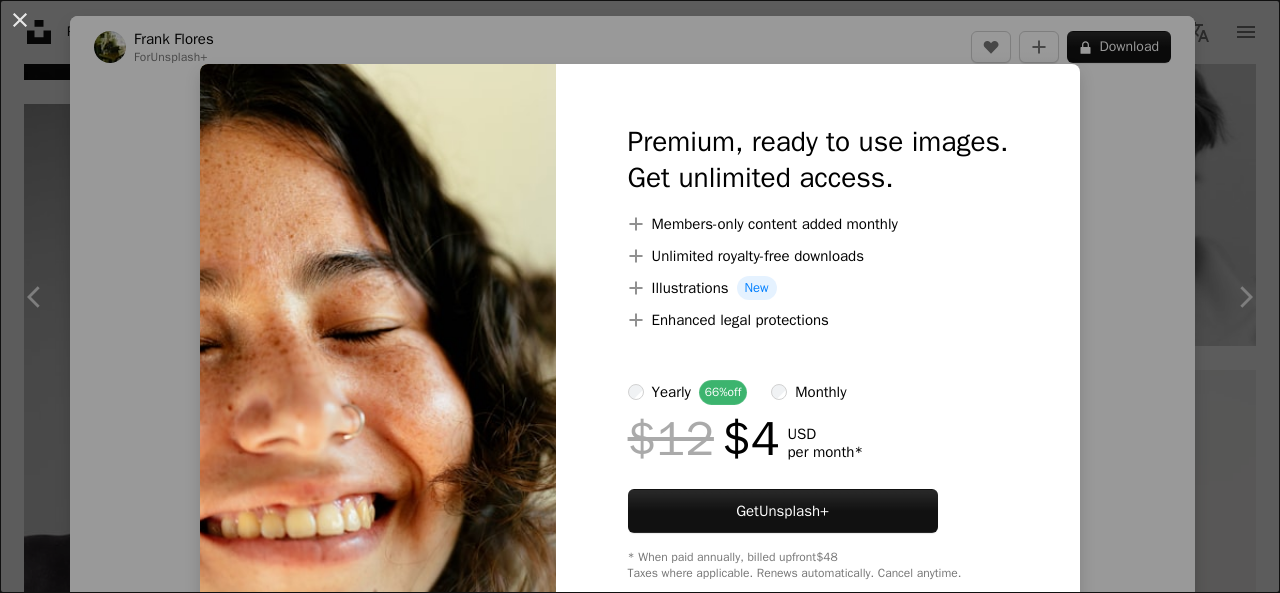 scroll, scrollTop: 14754, scrollLeft: 0, axis: vertical 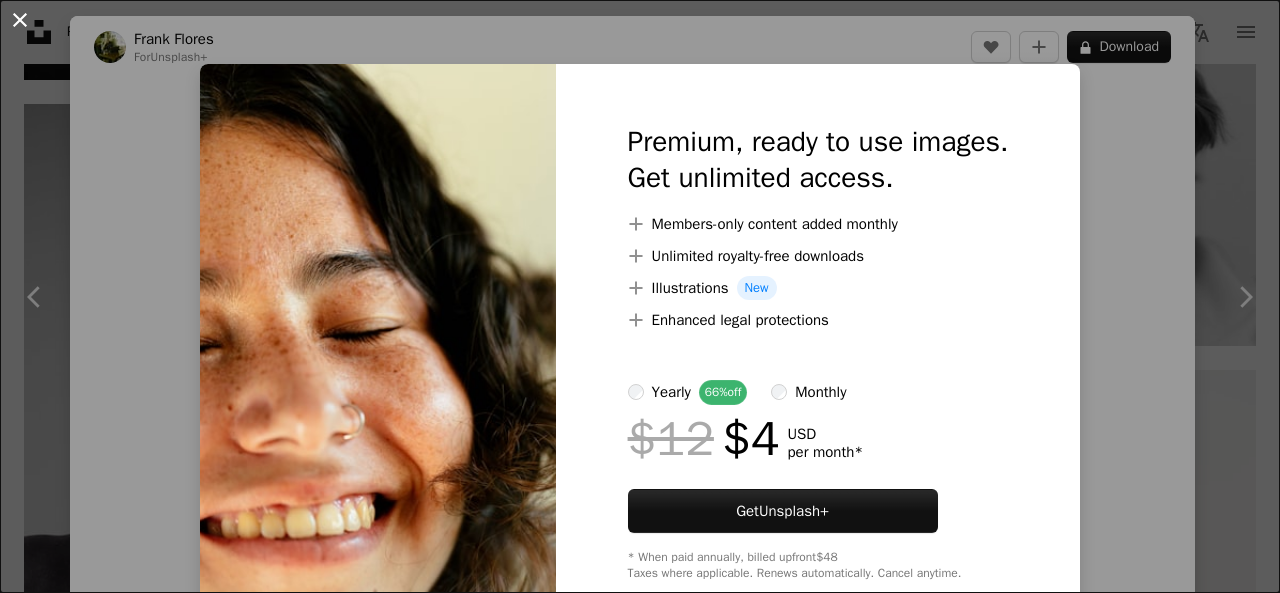 click on "An X shape" at bounding box center [20, 20] 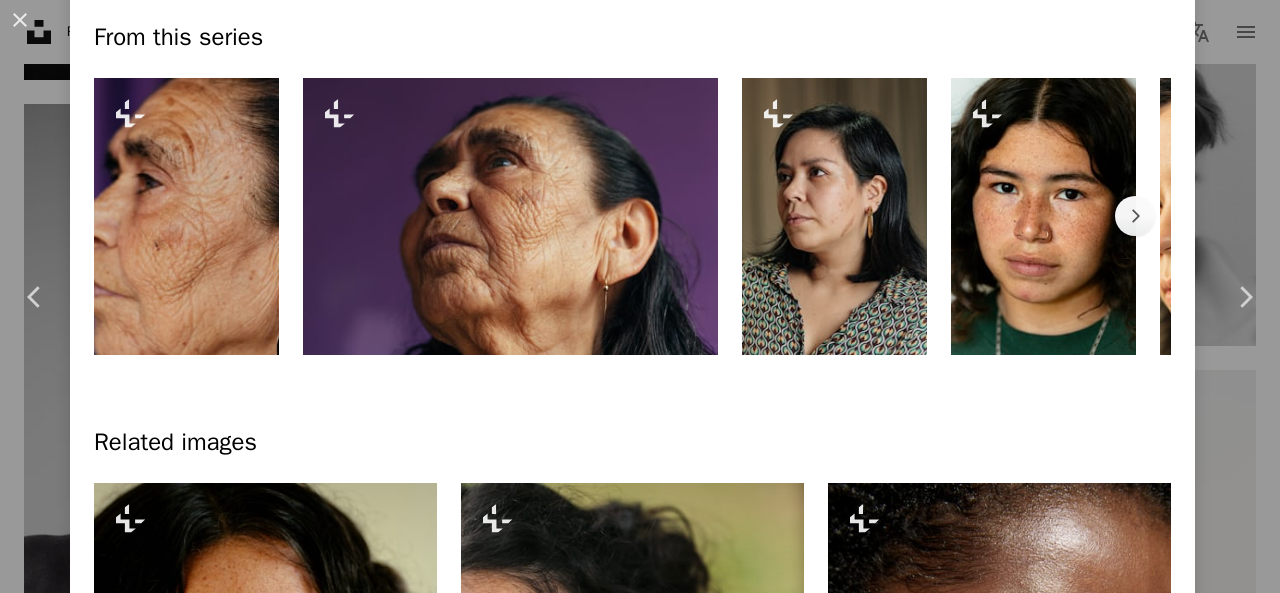 scroll, scrollTop: 960, scrollLeft: 0, axis: vertical 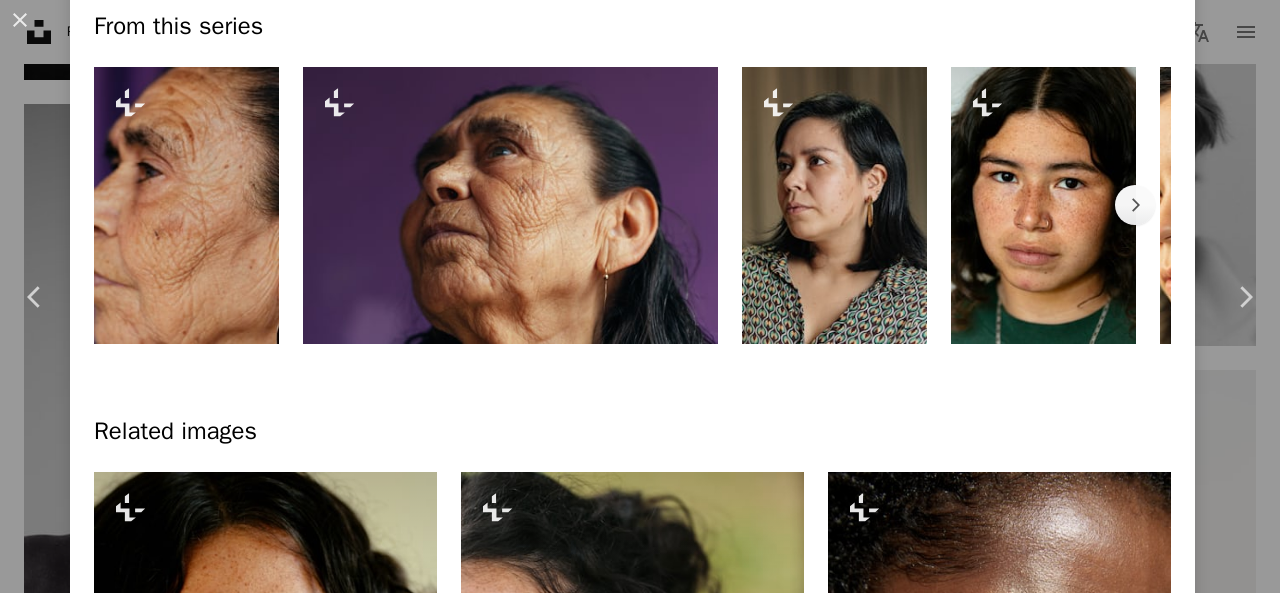 click at bounding box center (1043, 205) 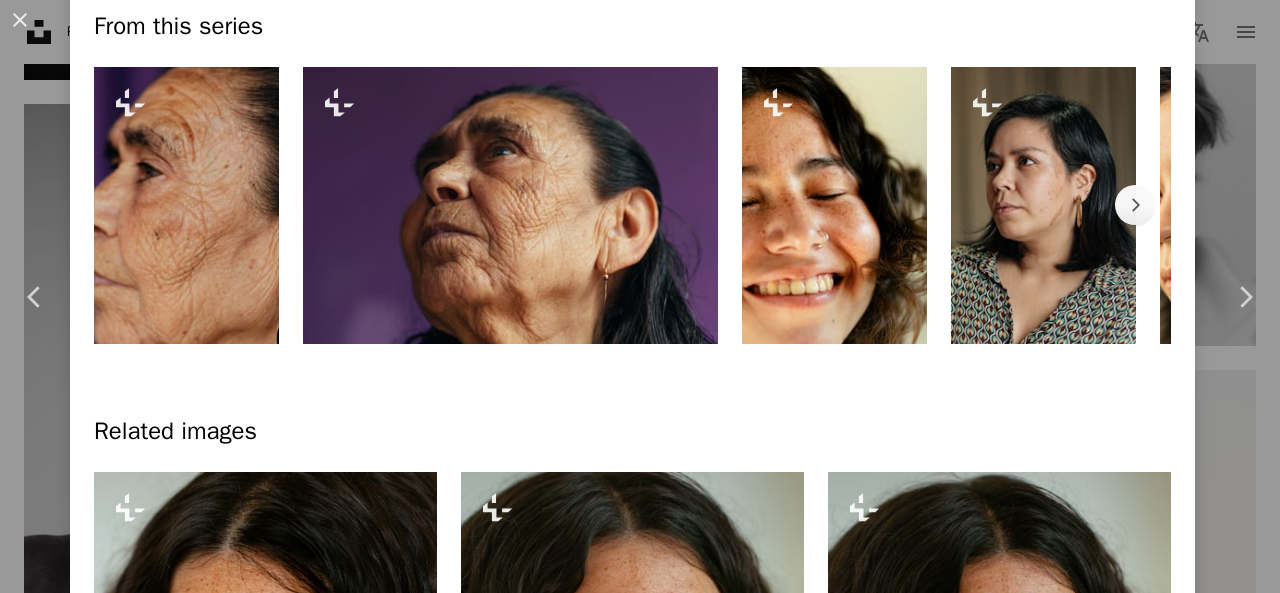 scroll, scrollTop: 0, scrollLeft: 0, axis: both 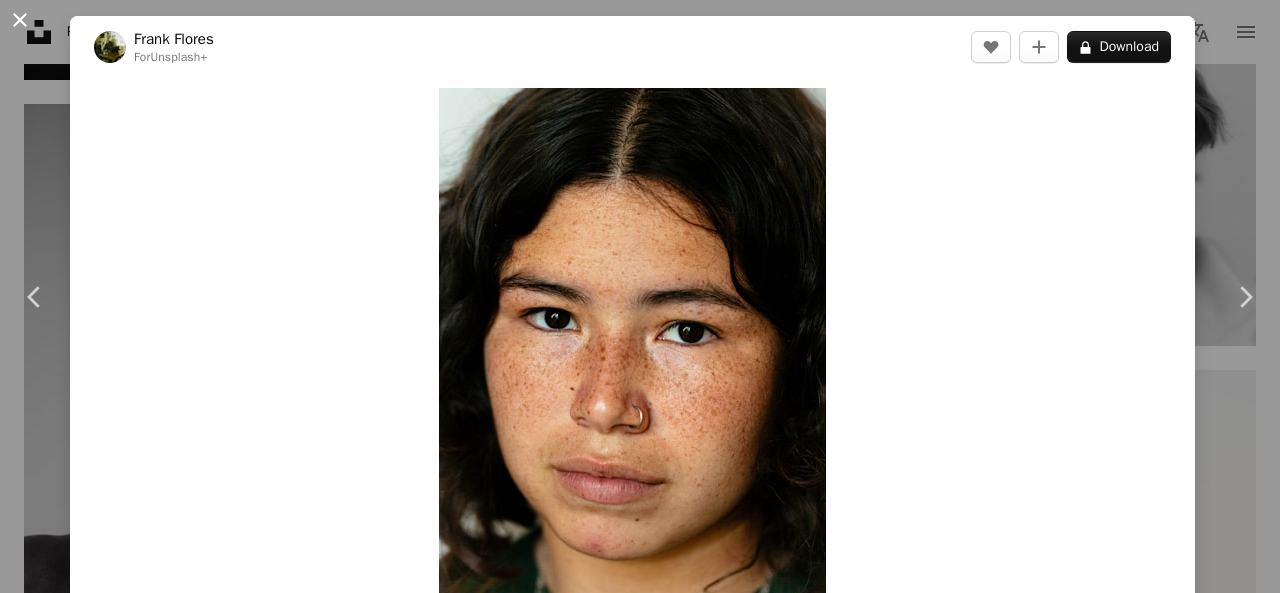 drag, startPoint x: 741, startPoint y: 304, endPoint x: 24, endPoint y: 17, distance: 772.30695 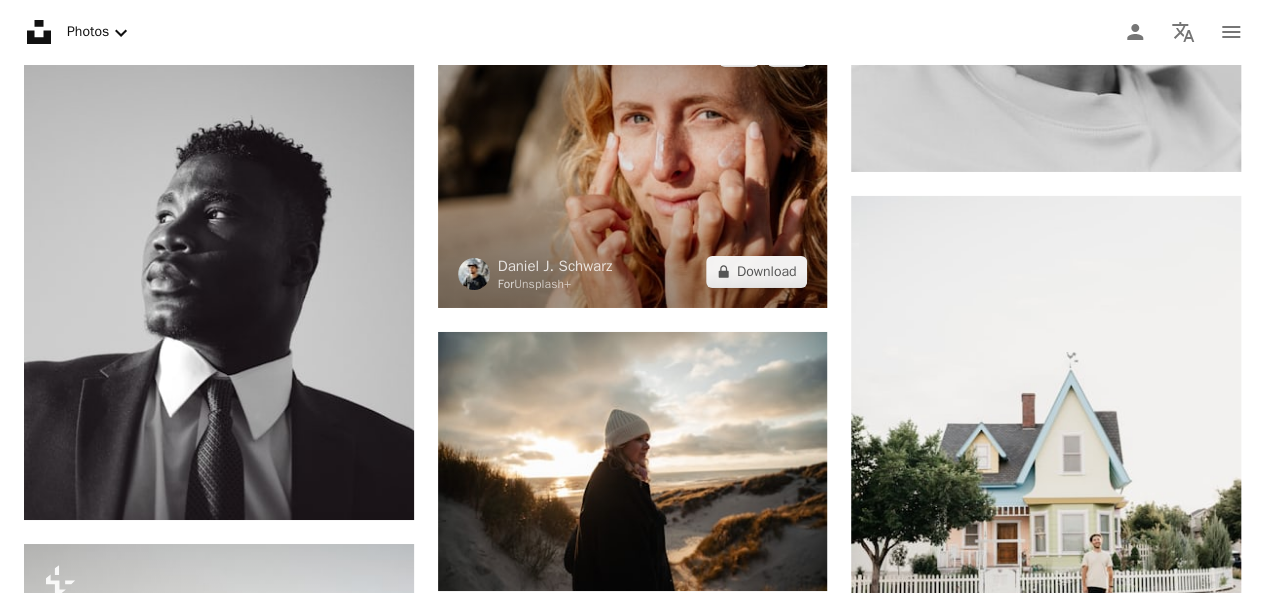 click at bounding box center [633, 161] 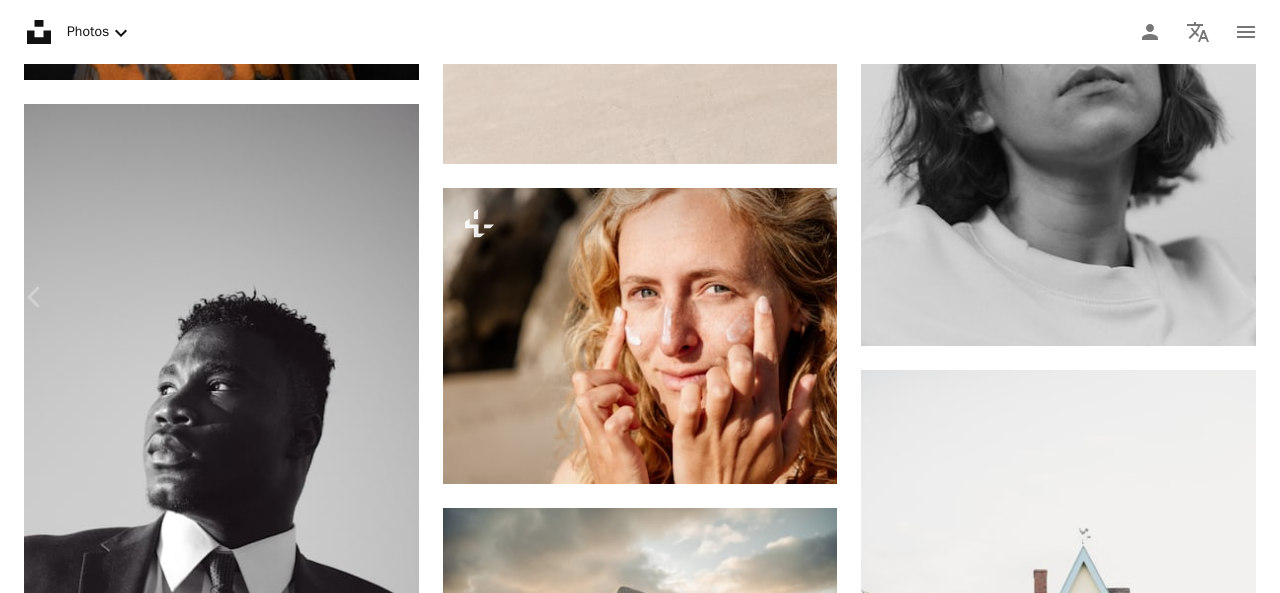 click on "A lock Download" at bounding box center (1119, 4509) 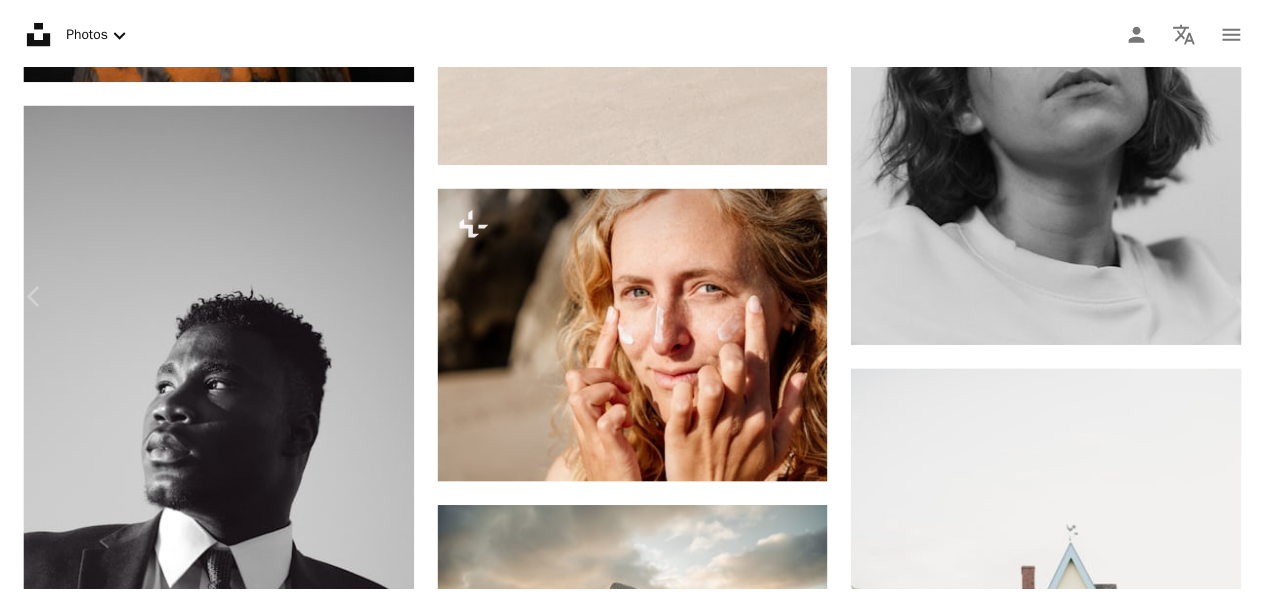 scroll, scrollTop: 46, scrollLeft: 0, axis: vertical 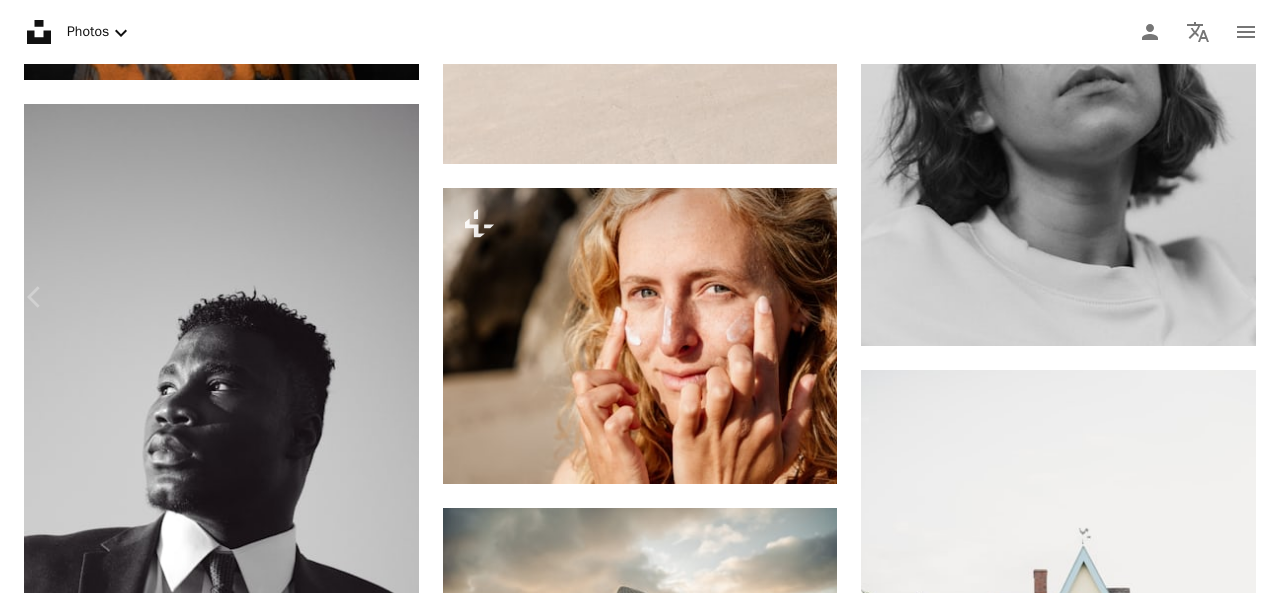 click on "Get  Unsplash+" at bounding box center [783, 4927] 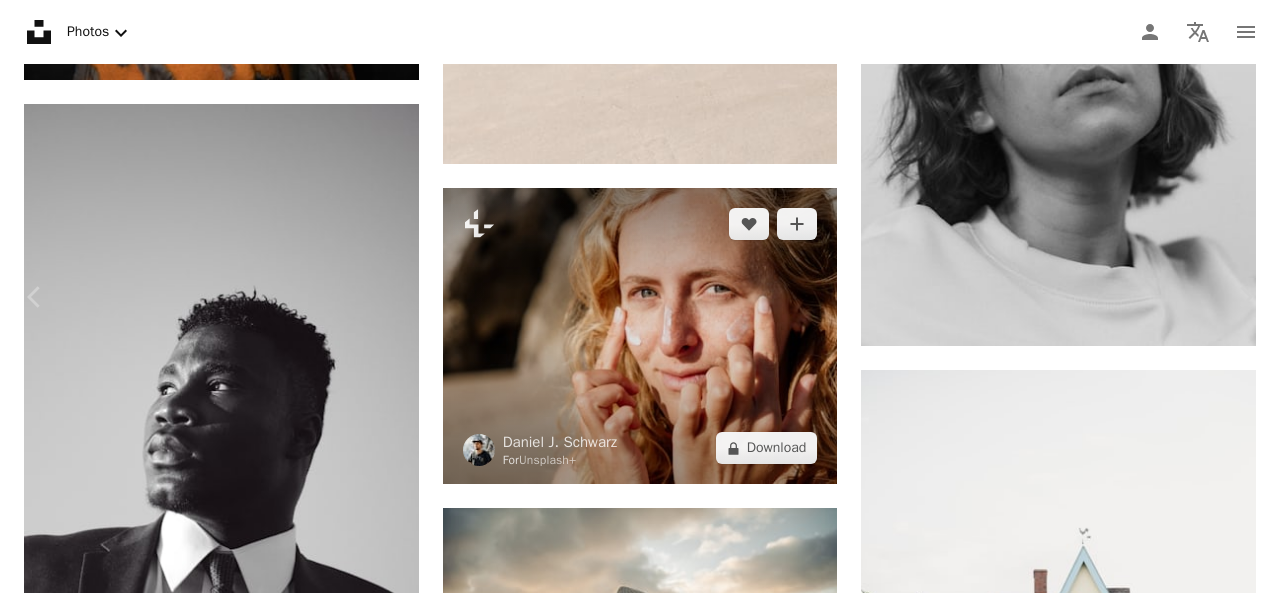 drag, startPoint x: 22, startPoint y: 18, endPoint x: 710, endPoint y: 155, distance: 701.5077 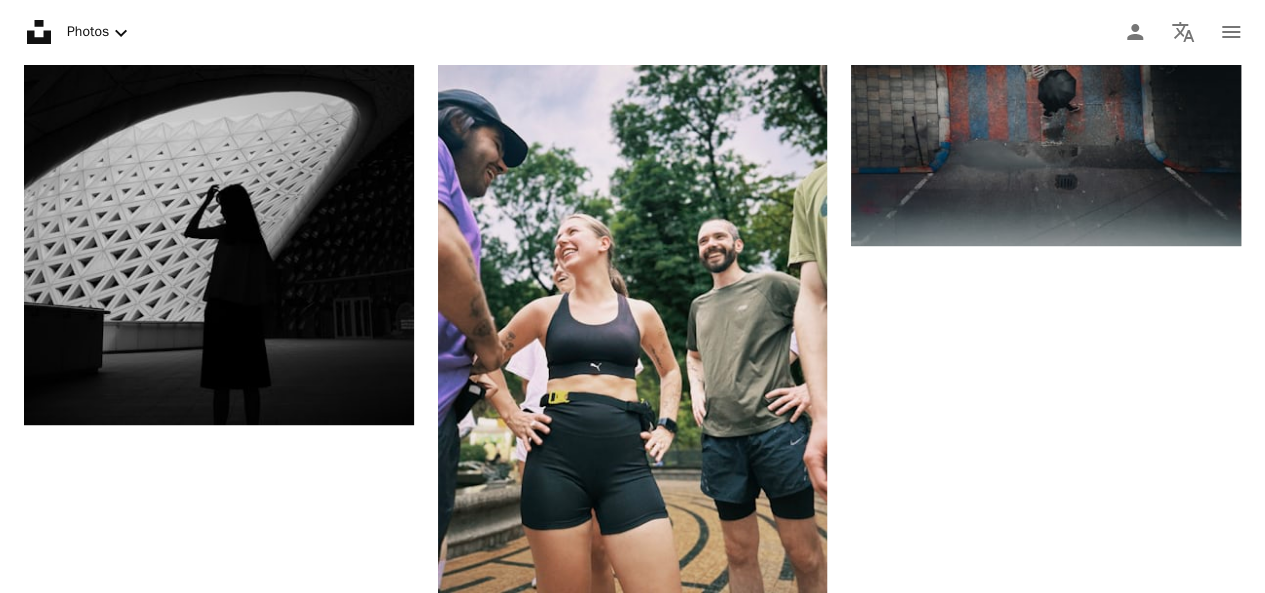 scroll, scrollTop: 0, scrollLeft: 0, axis: both 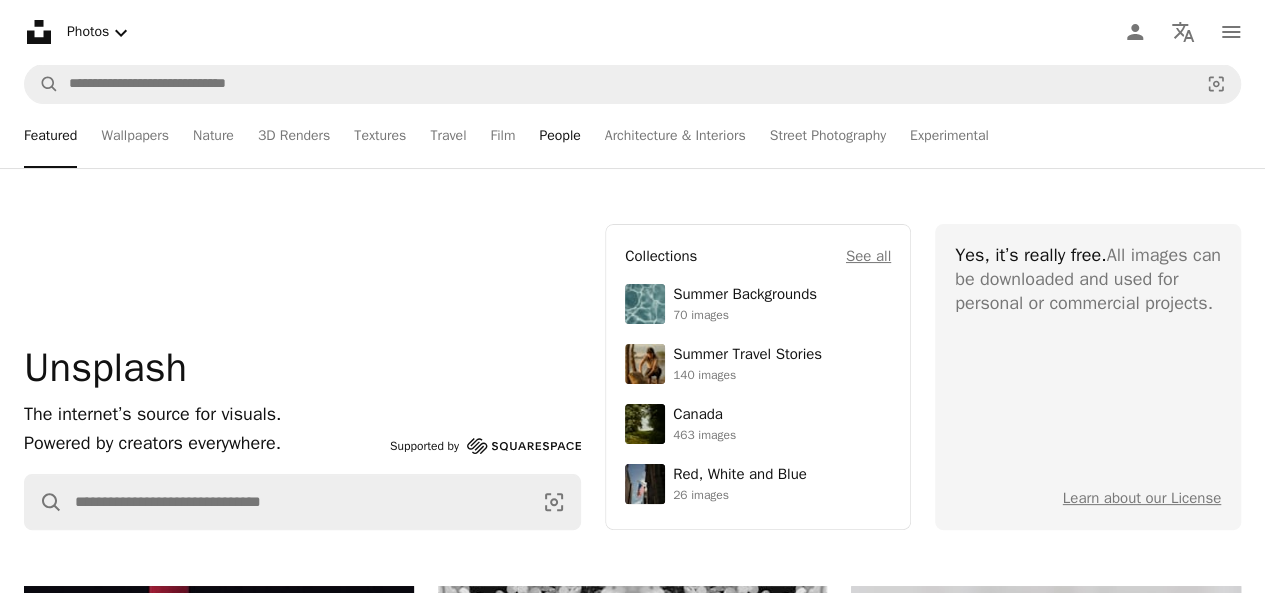 click on "People" at bounding box center (559, 136) 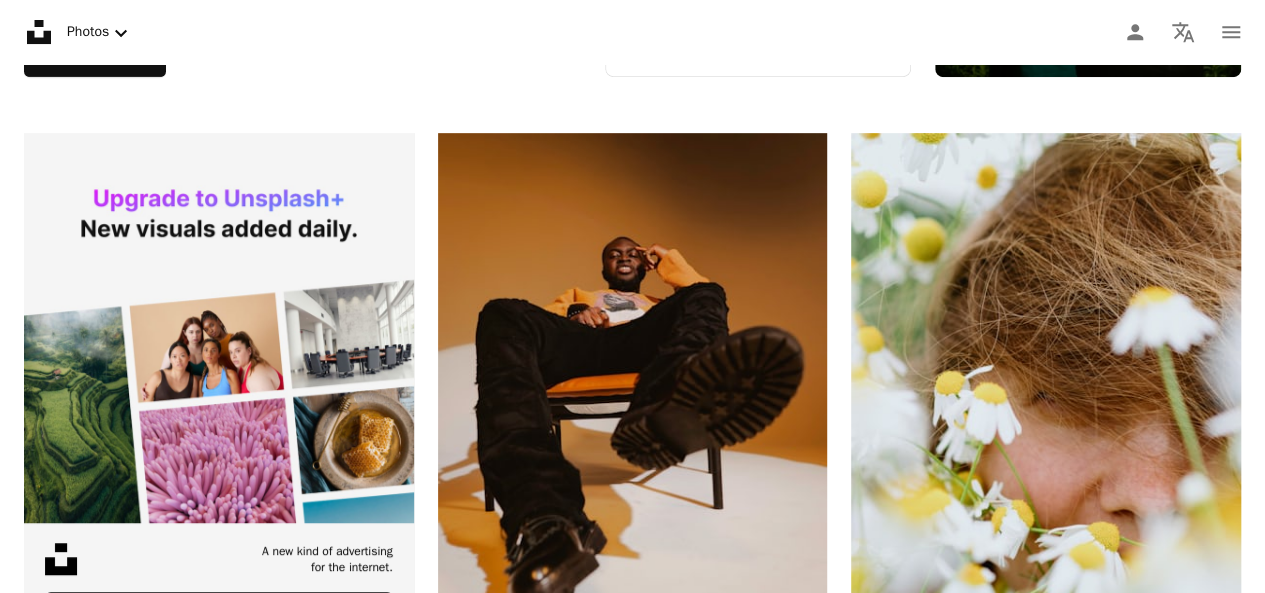 scroll, scrollTop: 520, scrollLeft: 0, axis: vertical 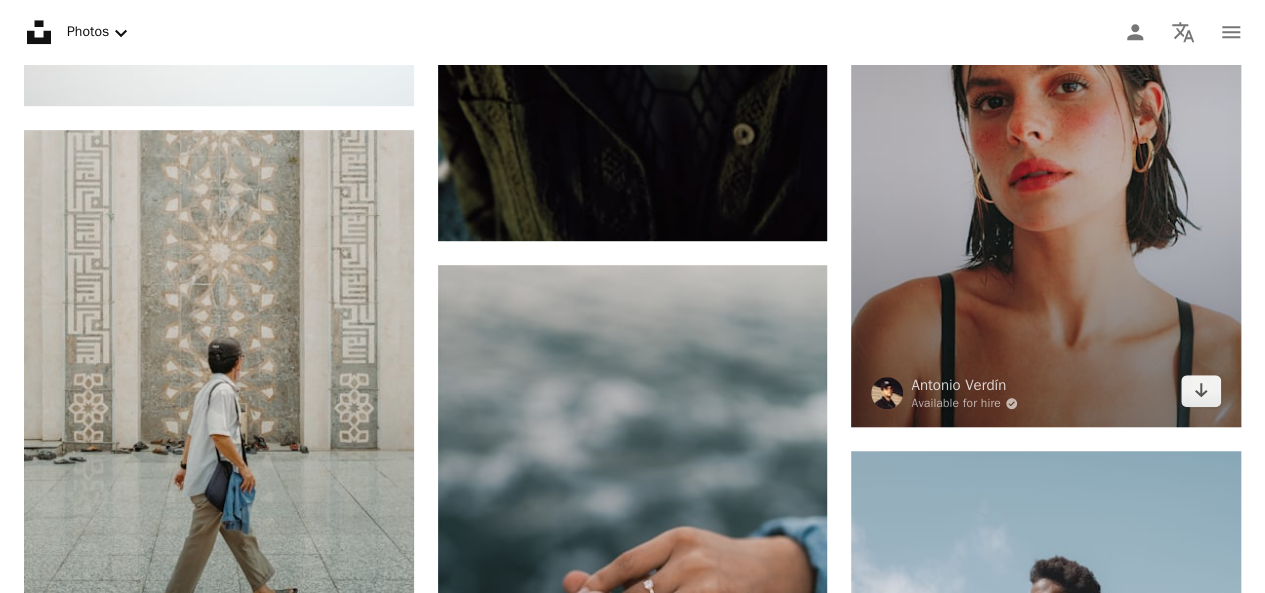 click at bounding box center [1046, 137] 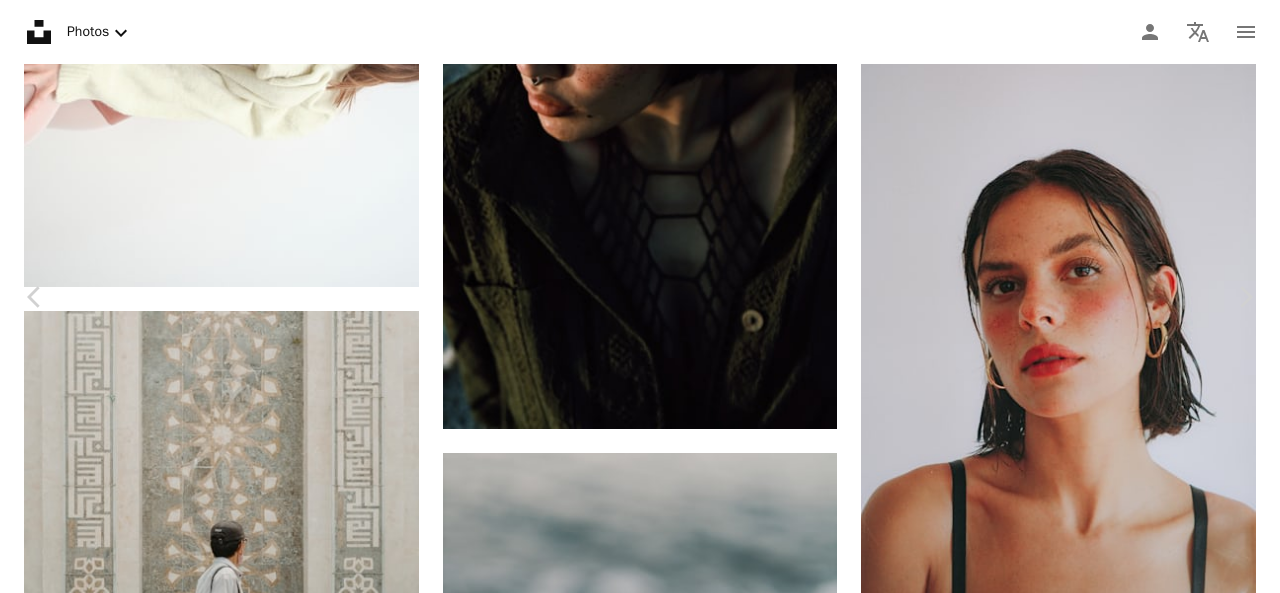 click on "Download free" at bounding box center [1081, 3551] 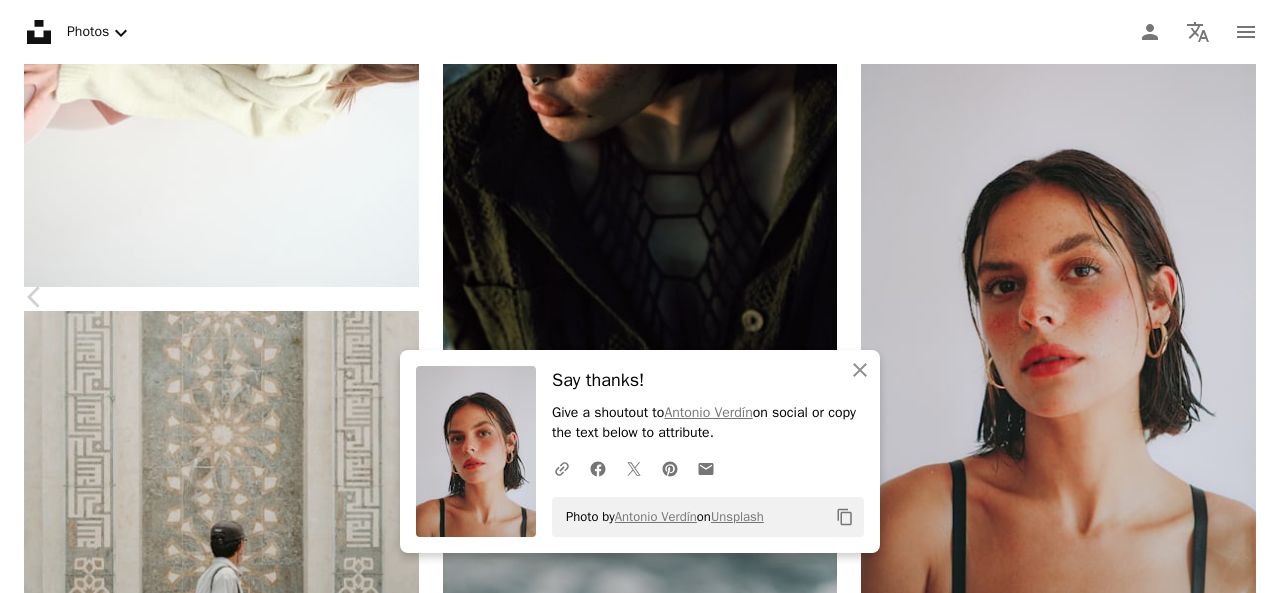 scroll, scrollTop: 1120, scrollLeft: 0, axis: vertical 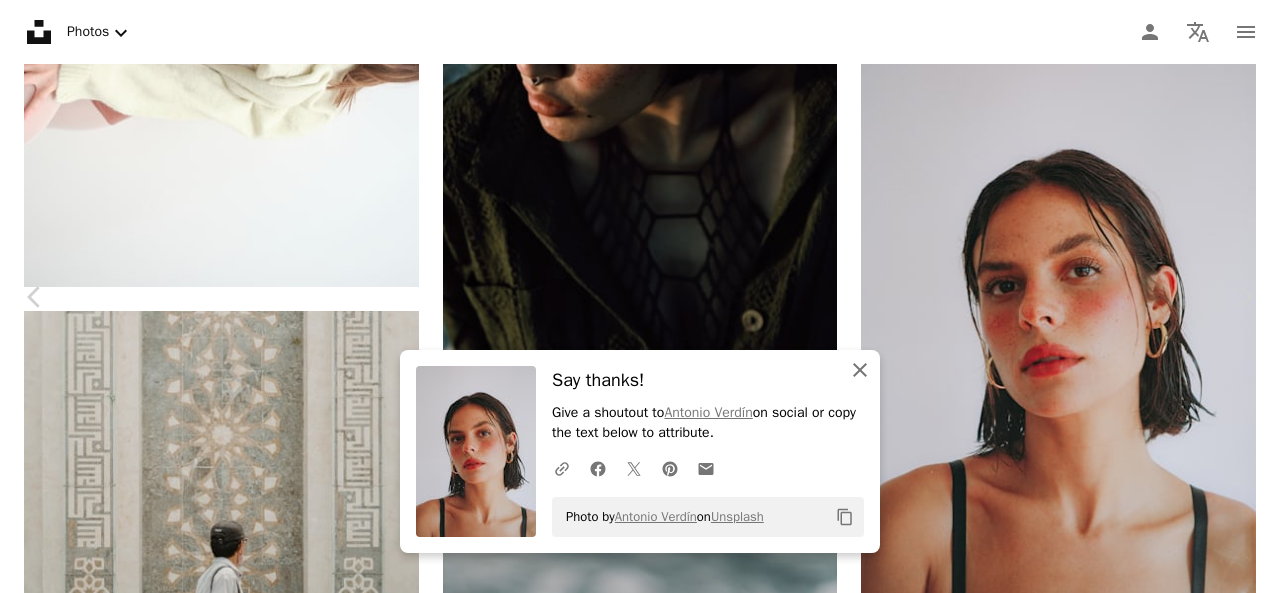 click 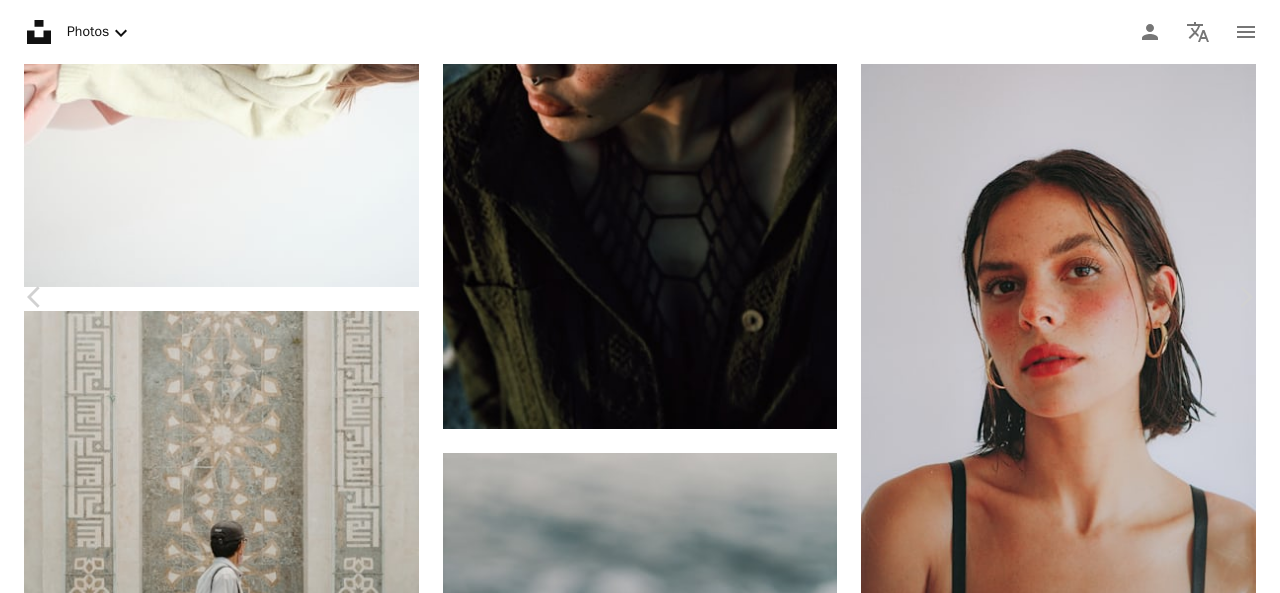 scroll, scrollTop: 5280, scrollLeft: 0, axis: vertical 